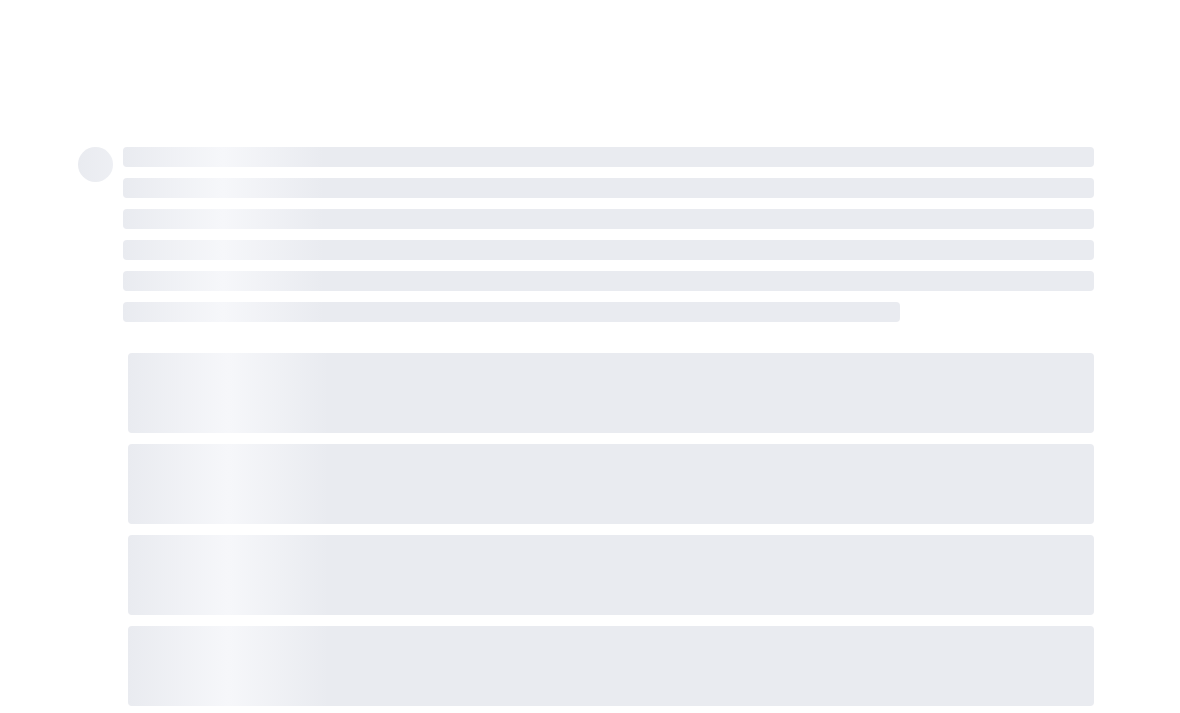 scroll, scrollTop: 0, scrollLeft: 0, axis: both 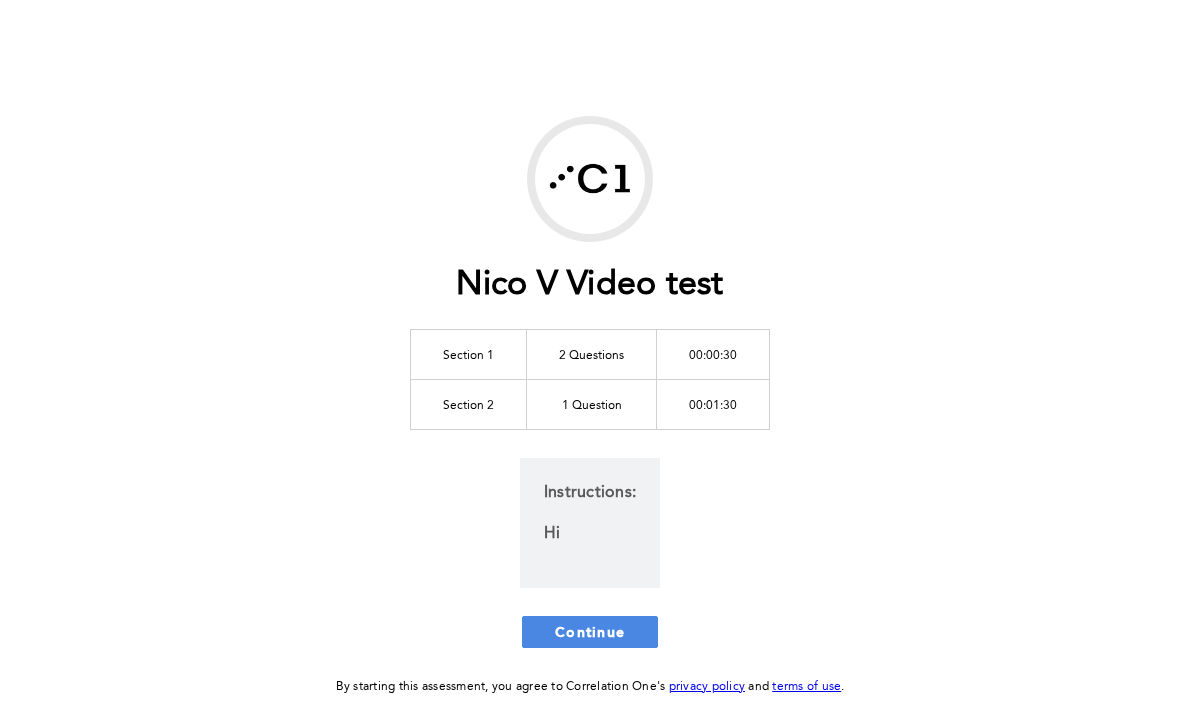 click on "Continue" at bounding box center [590, 631] 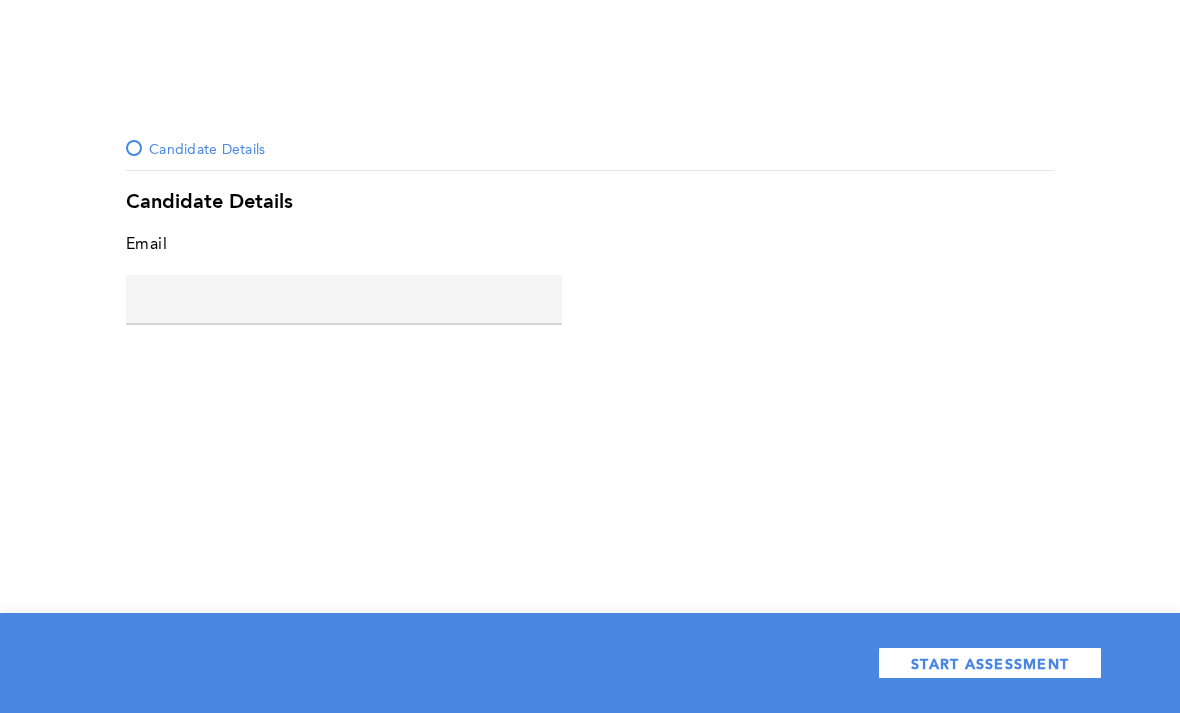 click 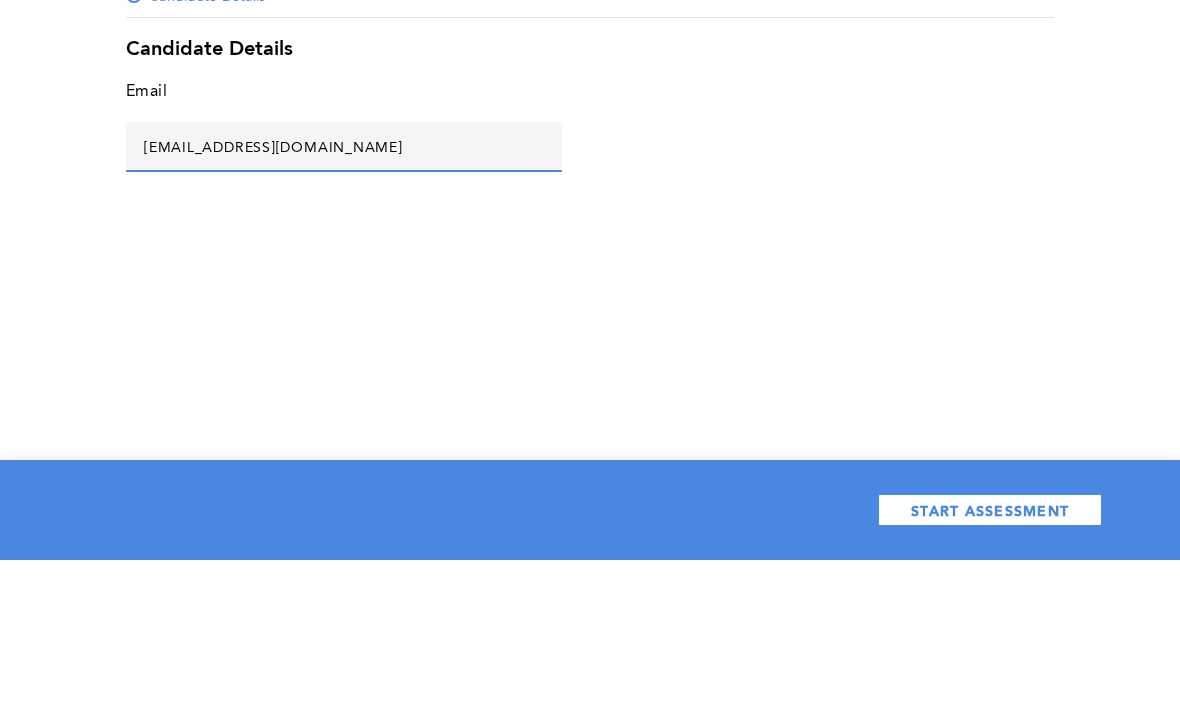 type on "[EMAIL_ADDRESS][DOMAIN_NAME]" 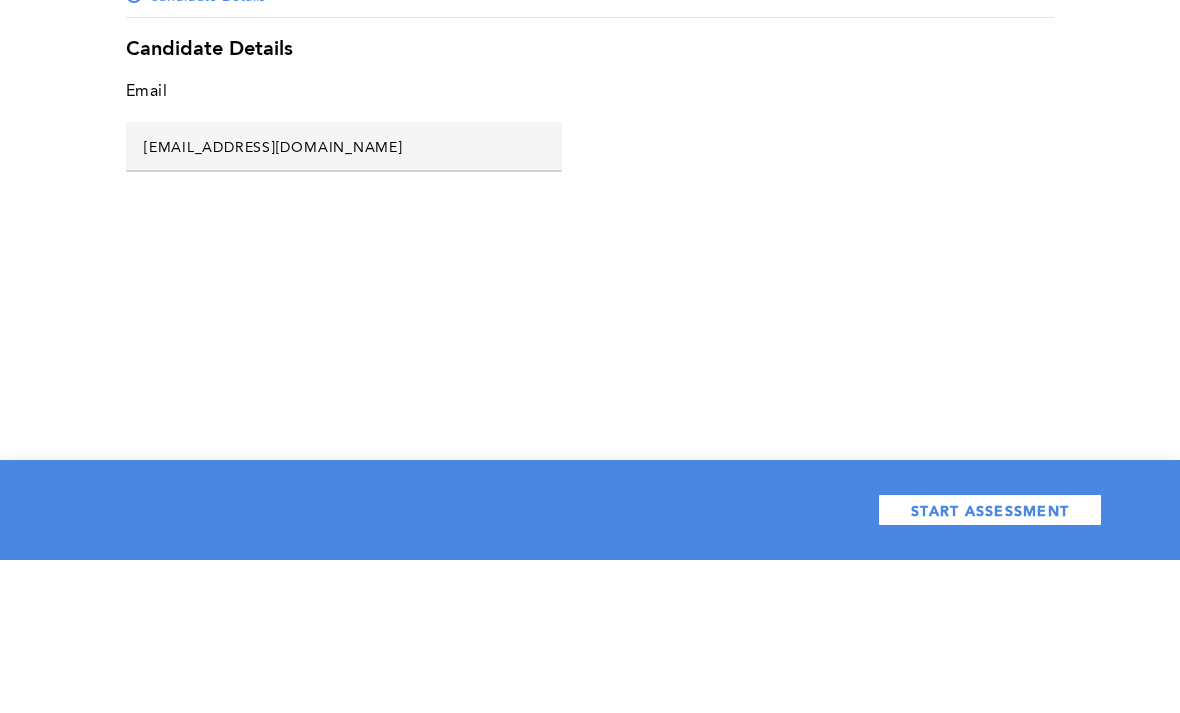 scroll, scrollTop: 64, scrollLeft: 0, axis: vertical 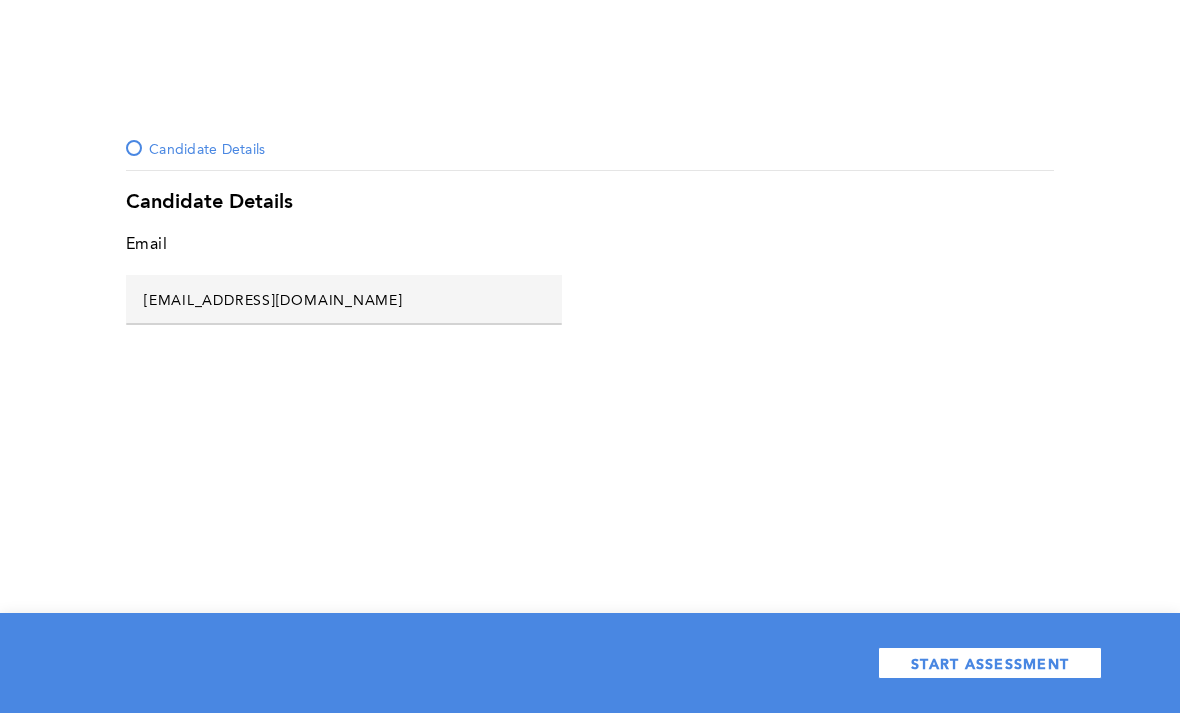 click on "START ASSESSMENT" at bounding box center [990, 663] 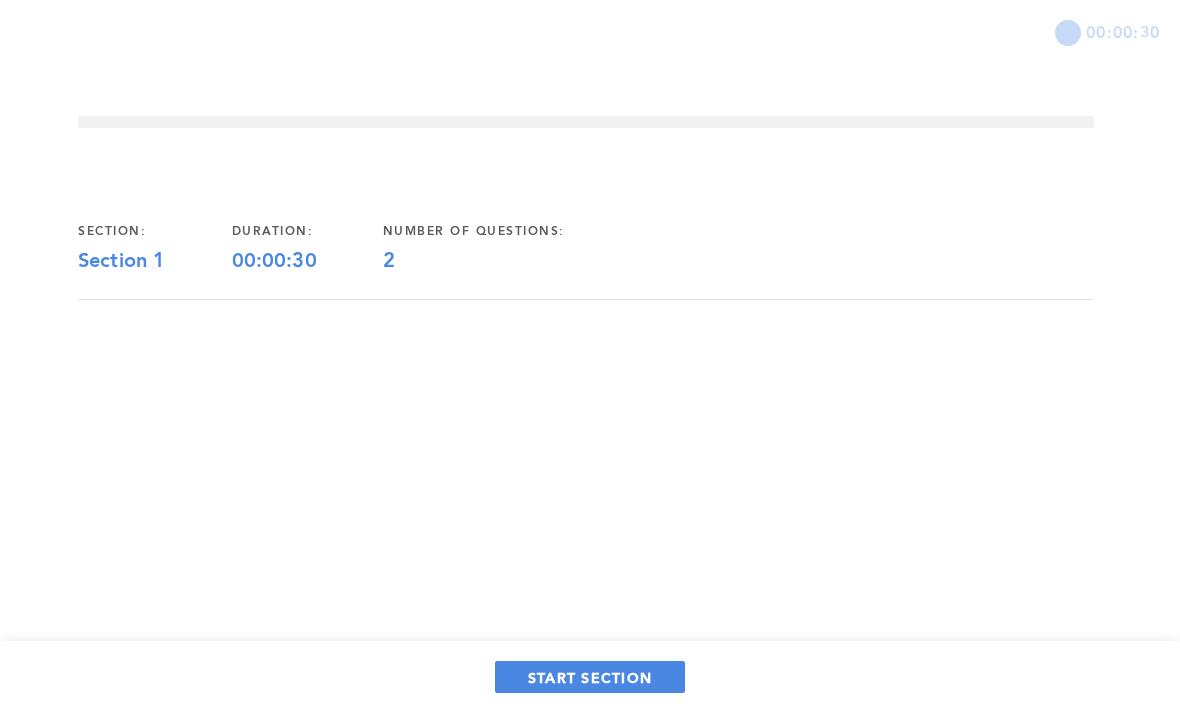 click on "START SECTION" at bounding box center (590, 677) 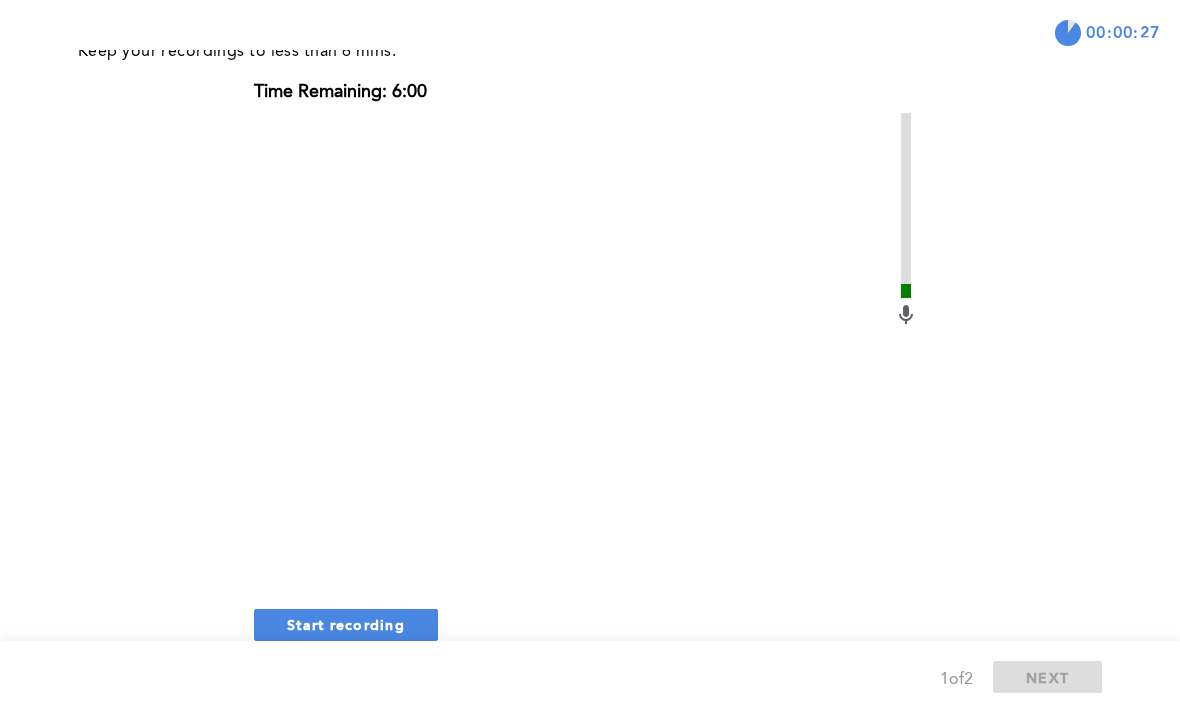scroll, scrollTop: 291, scrollLeft: 0, axis: vertical 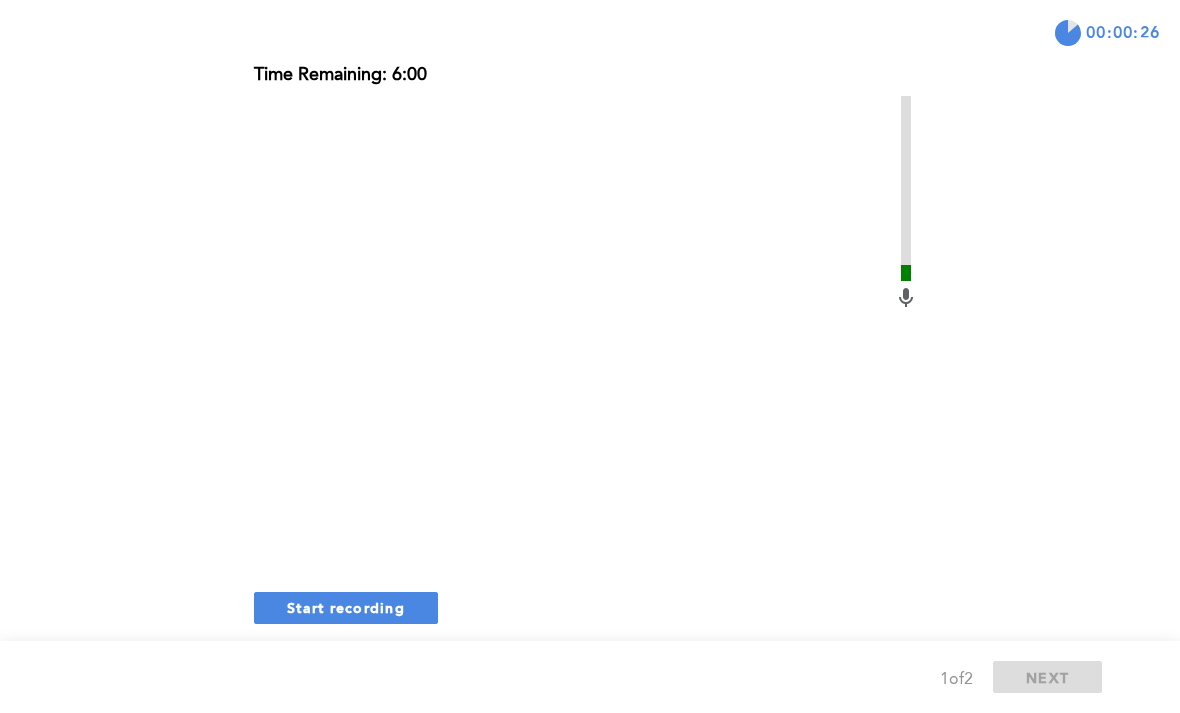 click on "Start recording" at bounding box center [346, 608] 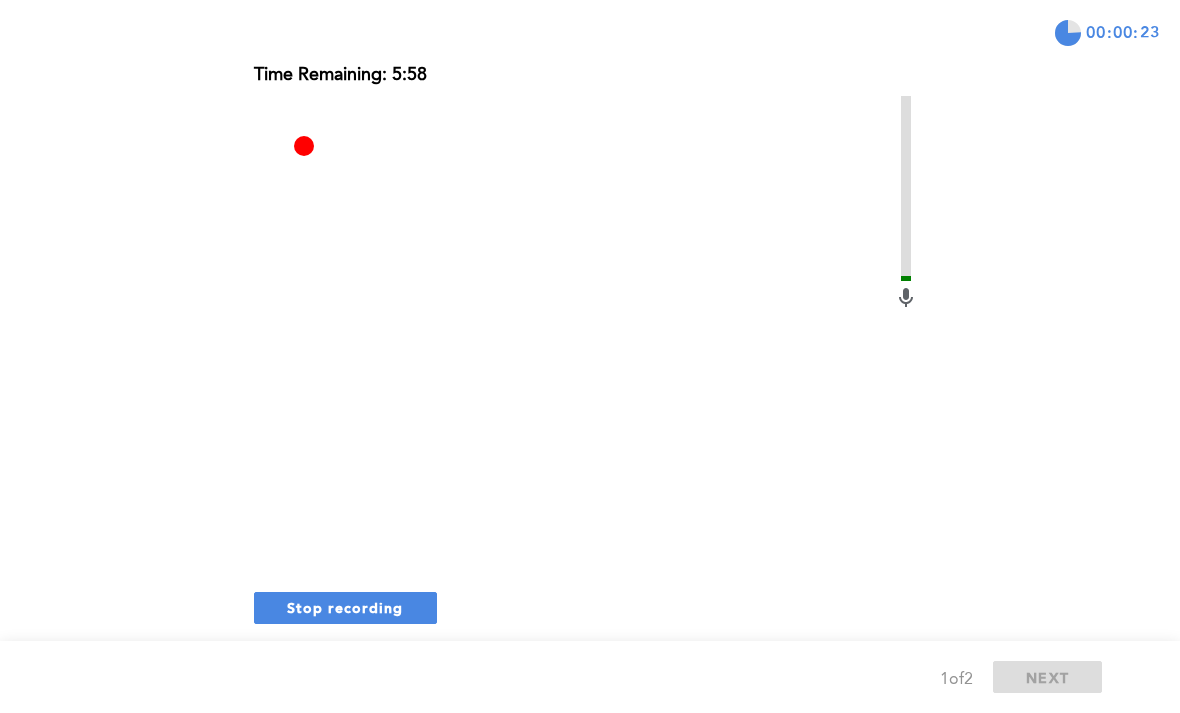 click on "Stop recording" at bounding box center (345, 608) 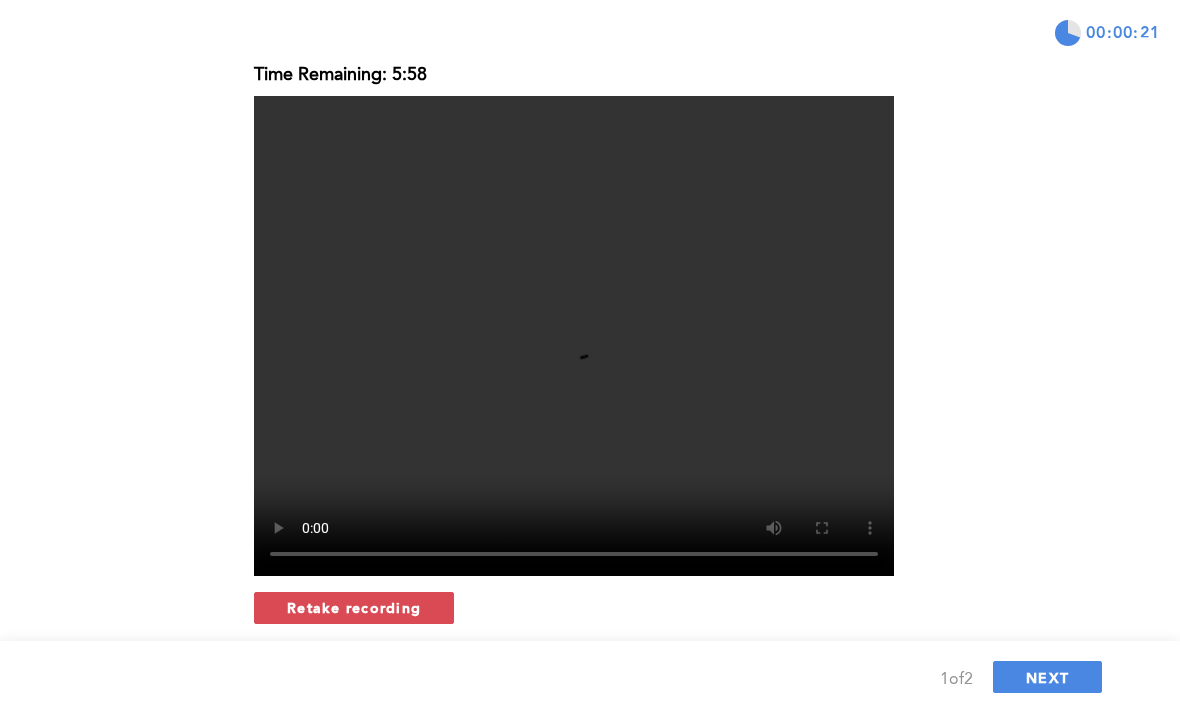 click on "NEXT" at bounding box center [1047, 677] 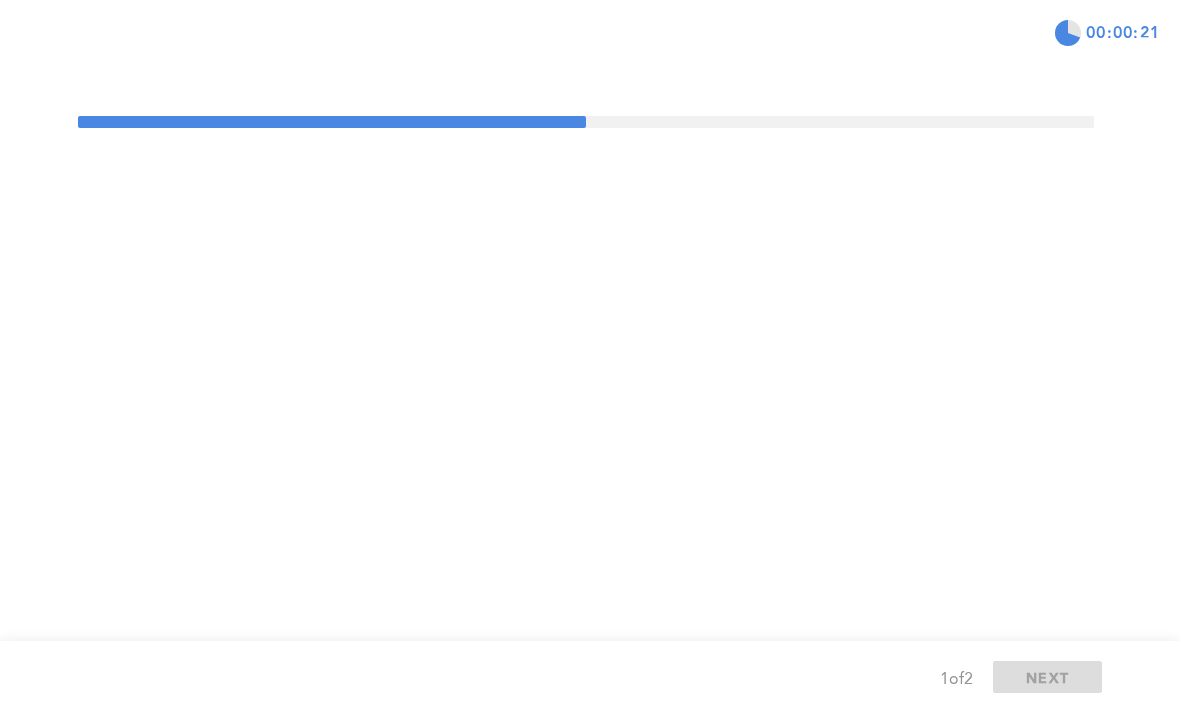 scroll, scrollTop: 0, scrollLeft: 0, axis: both 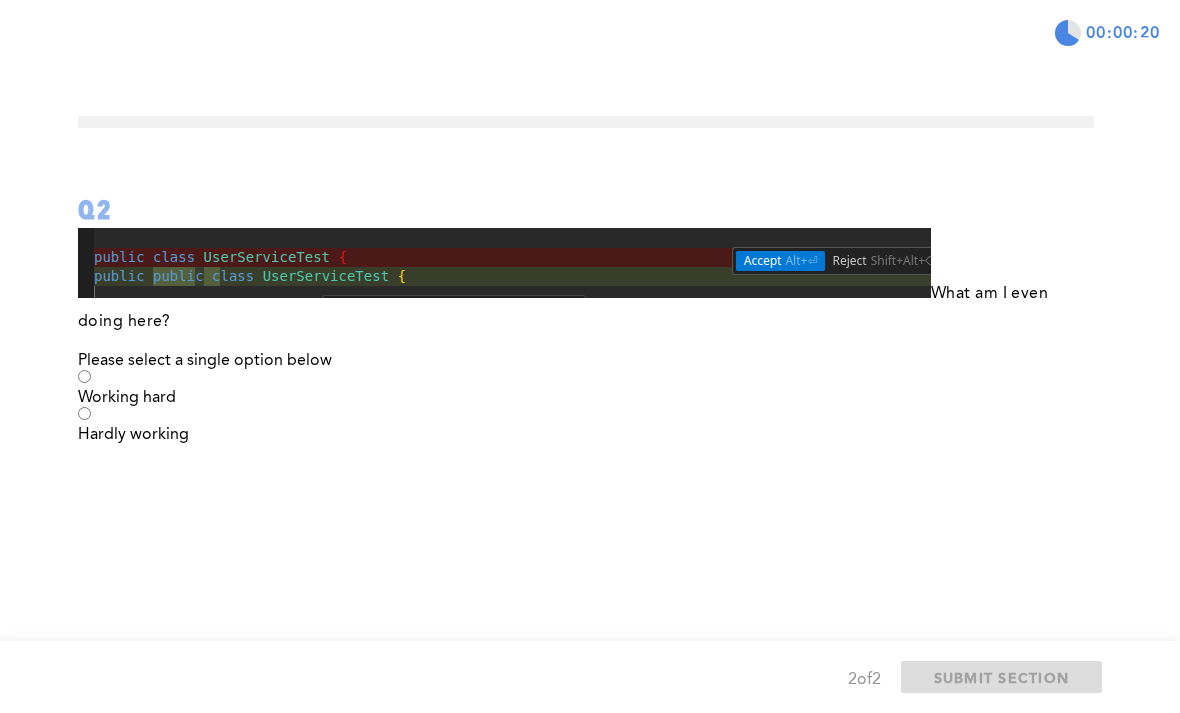 click on "Hardly working" at bounding box center (586, 435) 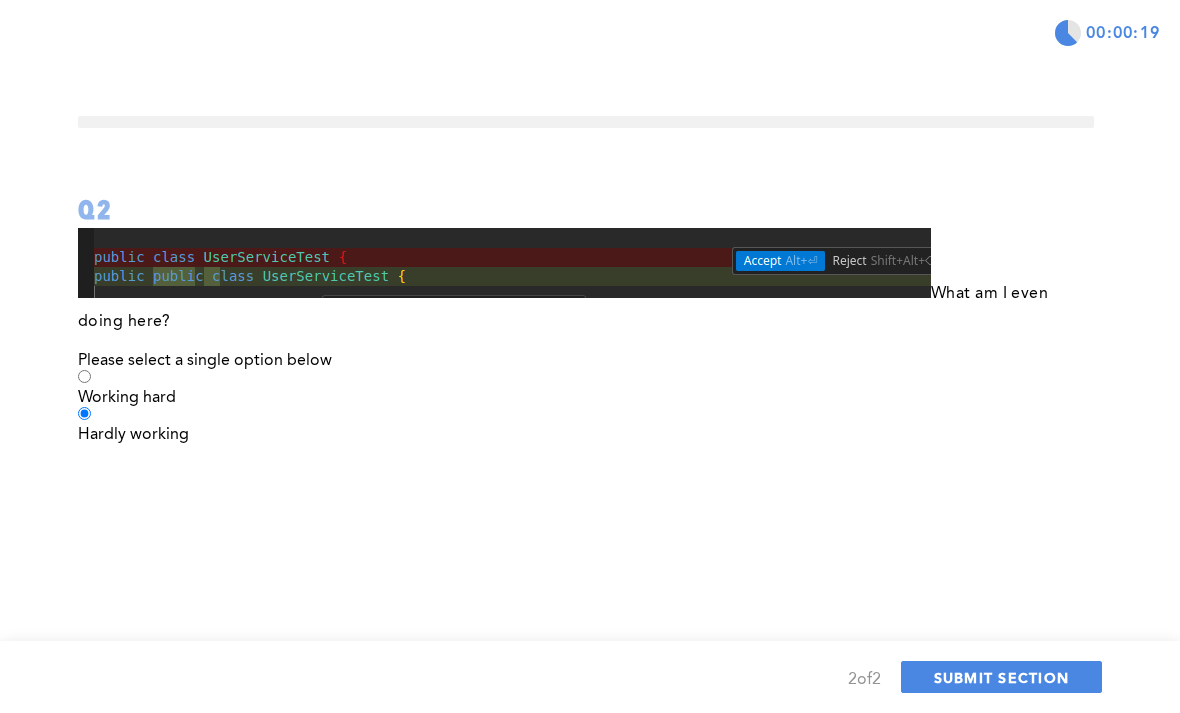 click on "SUBMIT SECTION" at bounding box center [1002, 677] 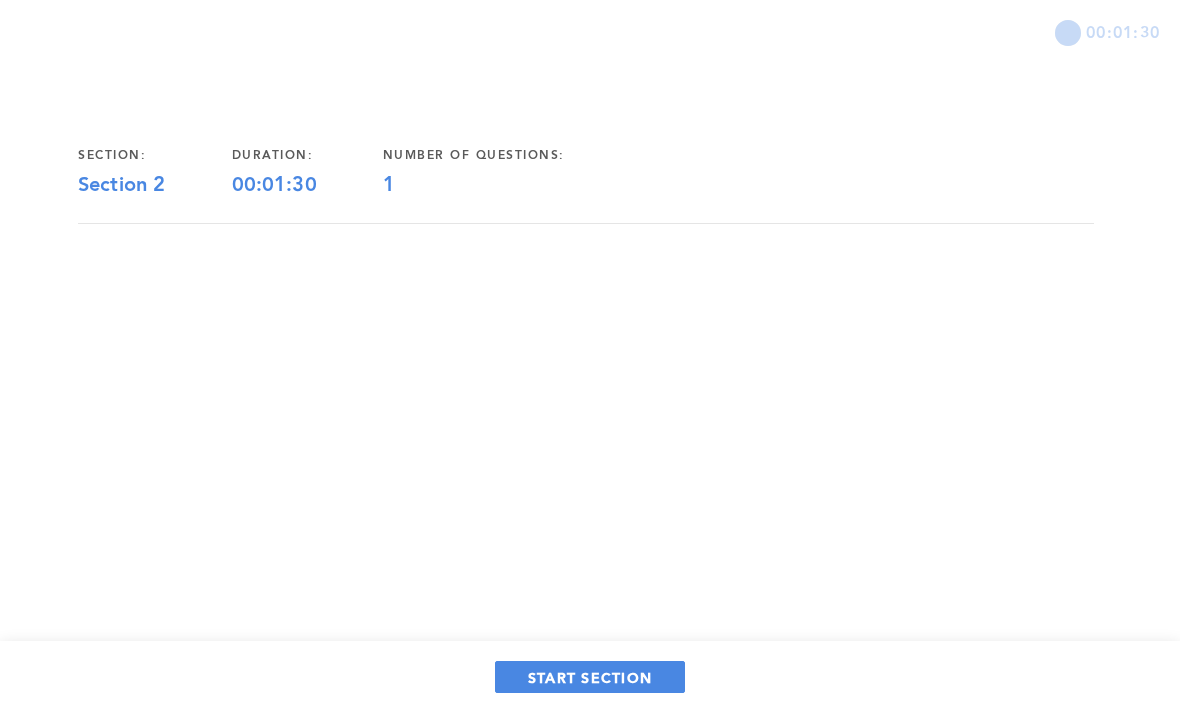 click on "START SECTION" at bounding box center (590, 677) 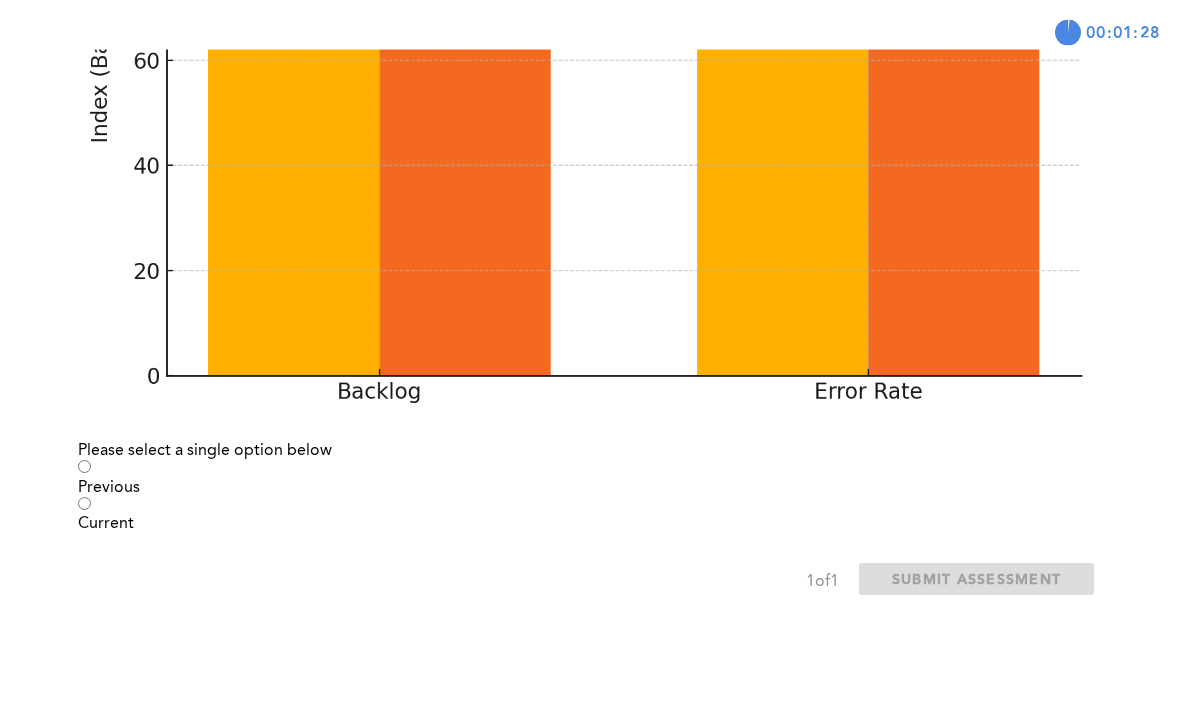 scroll, scrollTop: 578, scrollLeft: 0, axis: vertical 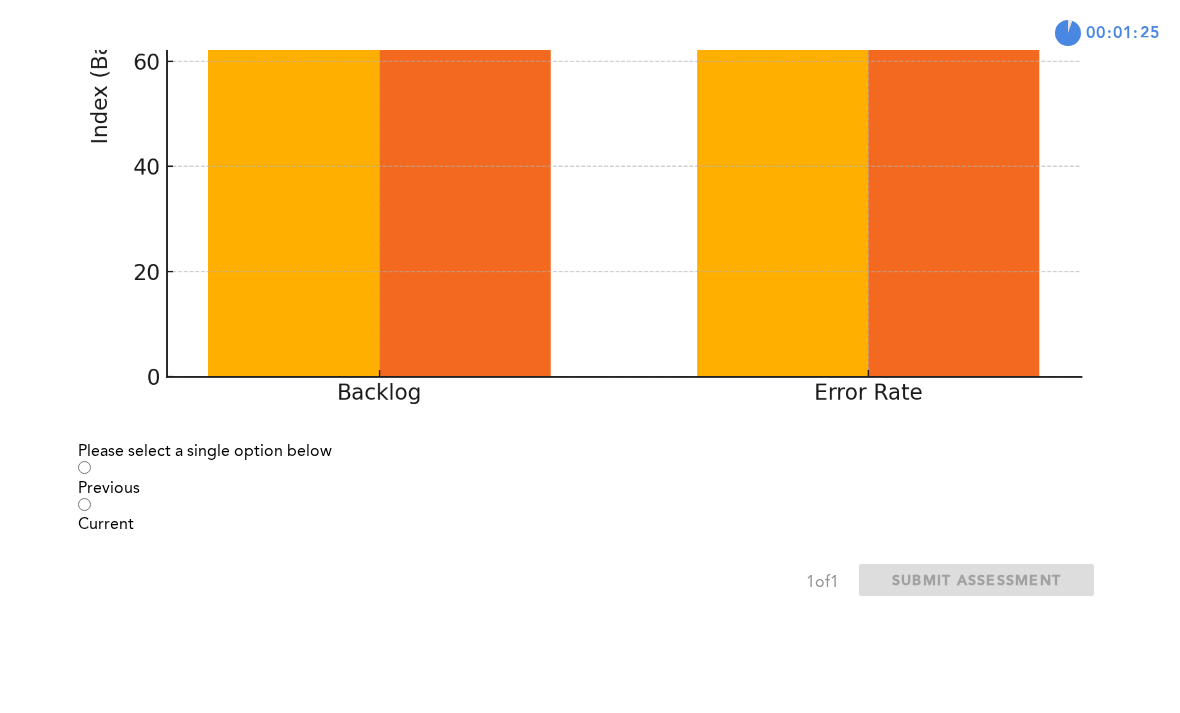 click on "Previous" at bounding box center (586, 489) 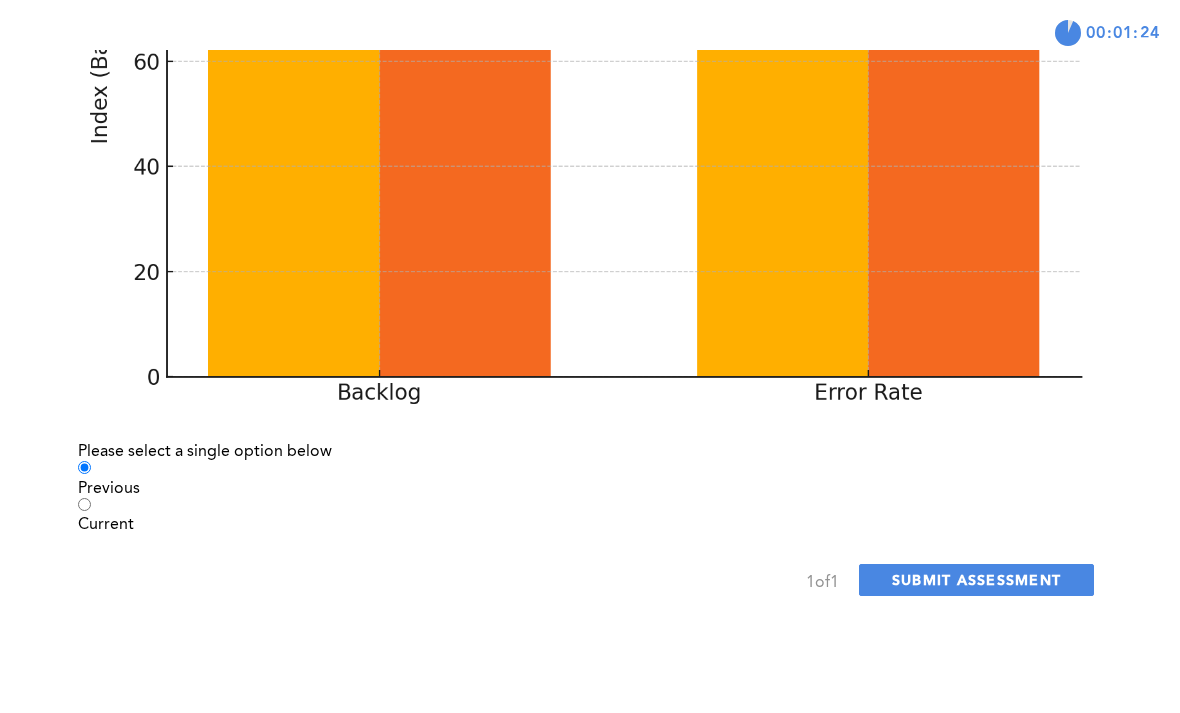 click on "SUBMIT ASSESSMENT" at bounding box center (976, 579) 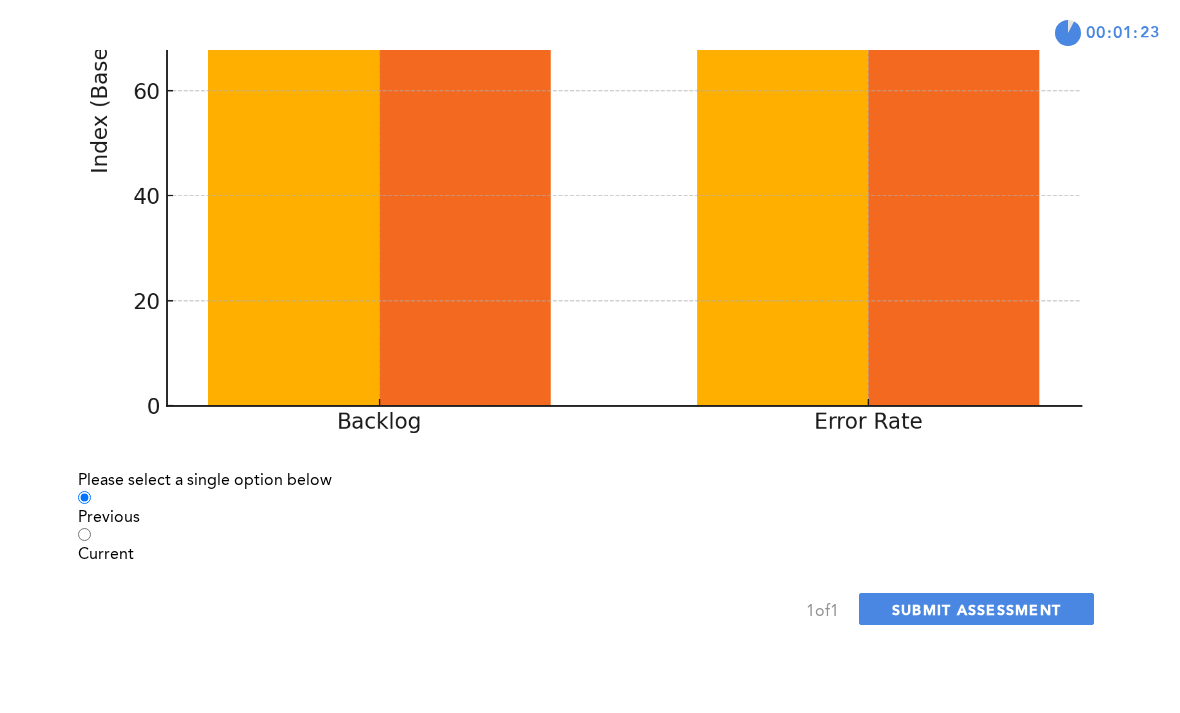 click on "Yes, Submit Assessment" at bounding box center [173, -389] 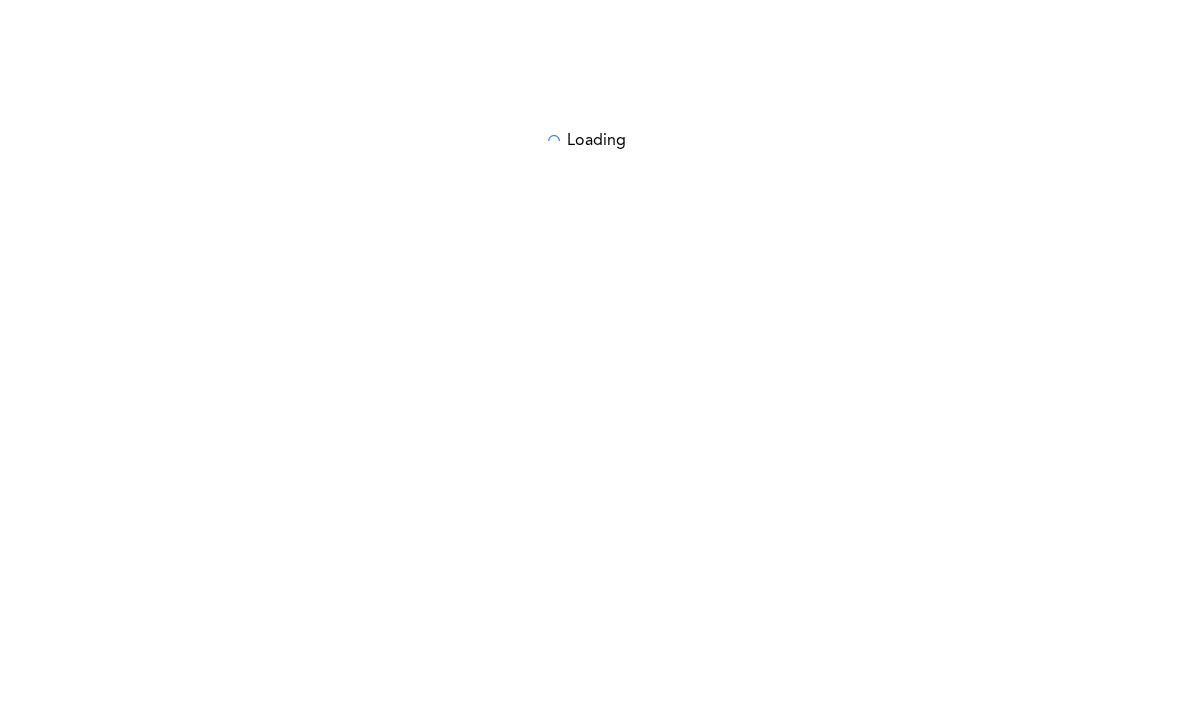 scroll, scrollTop: 0, scrollLeft: 0, axis: both 